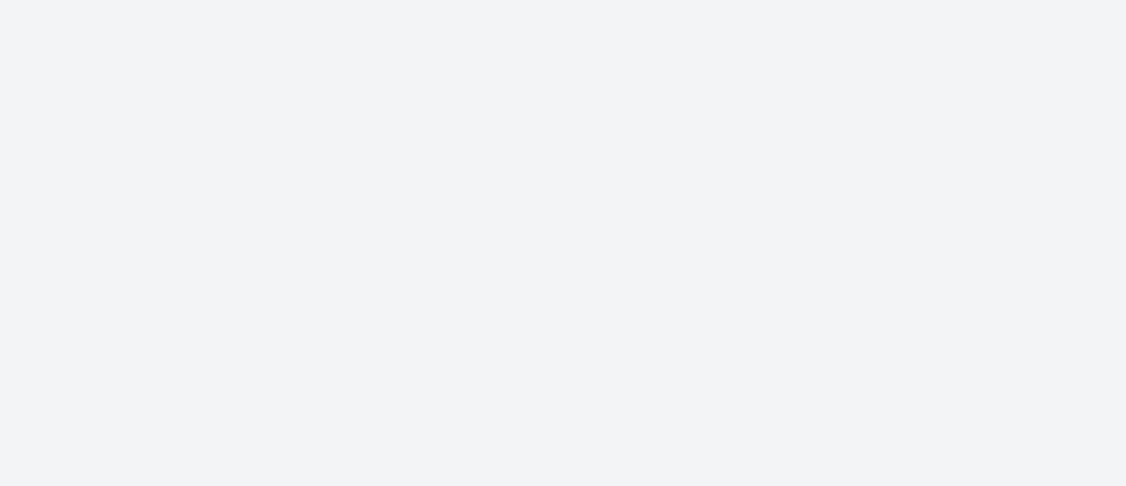 scroll, scrollTop: 0, scrollLeft: 0, axis: both 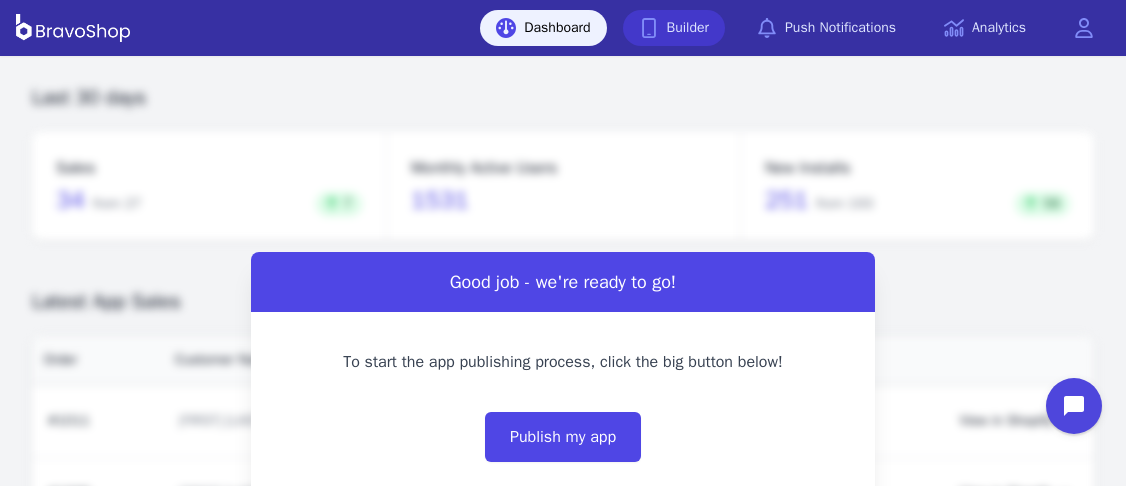 click on "Builder" at bounding box center (674, 28) 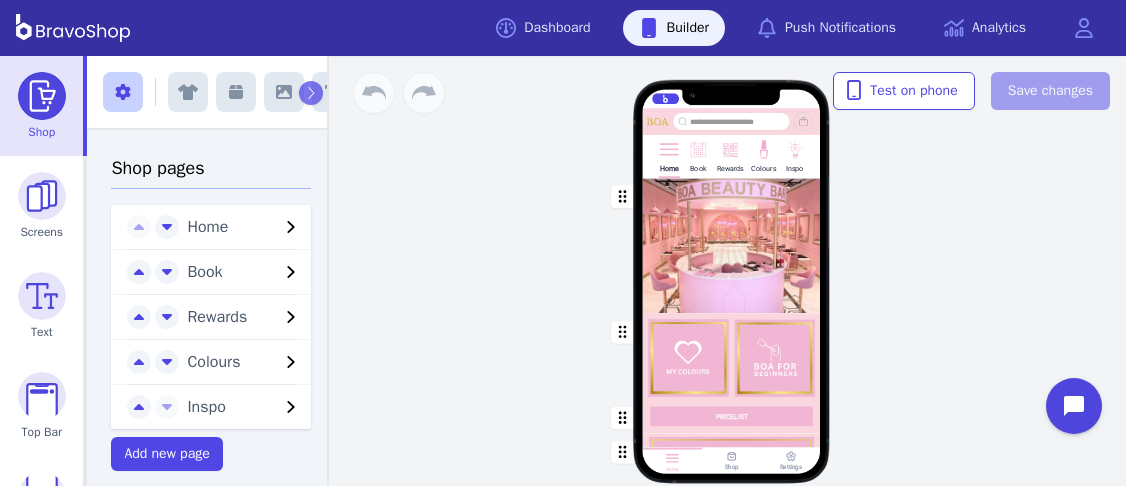 click at bounding box center (794, 148) 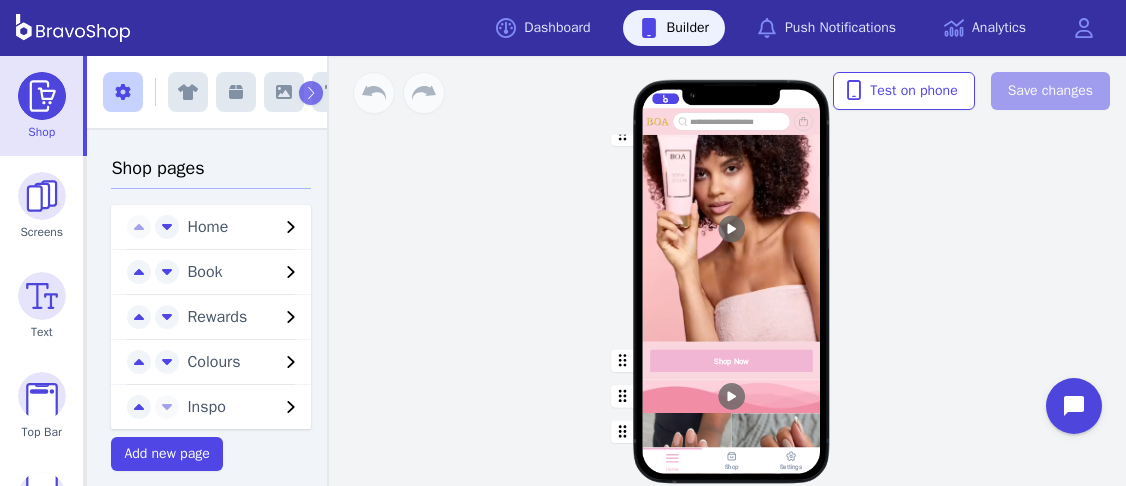 scroll, scrollTop: 962, scrollLeft: 0, axis: vertical 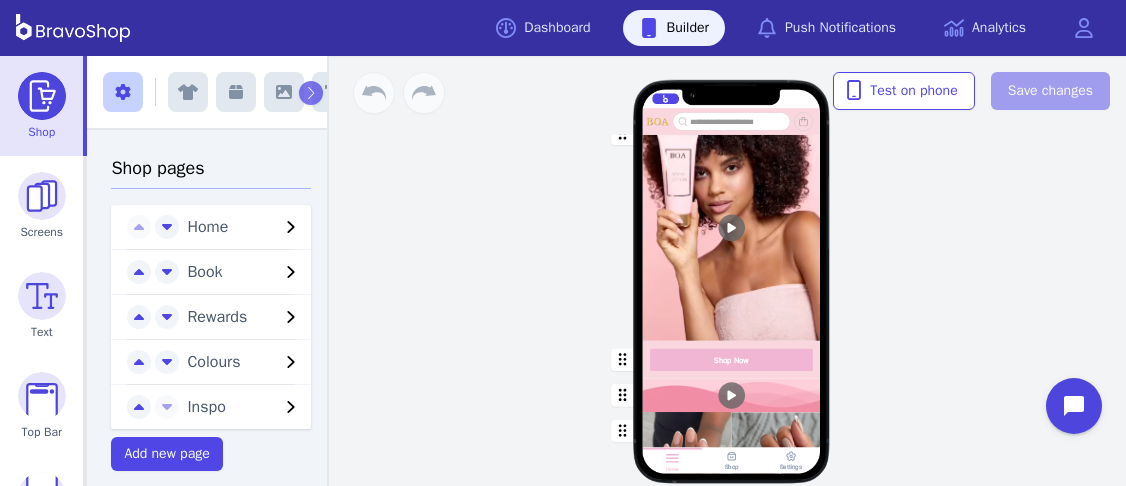 click at bounding box center [732, 360] 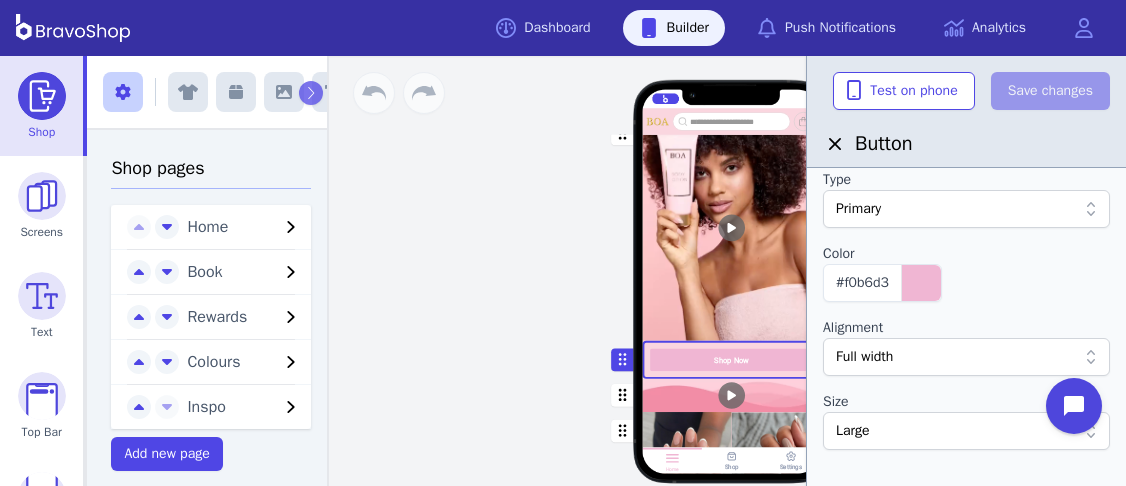 scroll, scrollTop: 249, scrollLeft: 0, axis: vertical 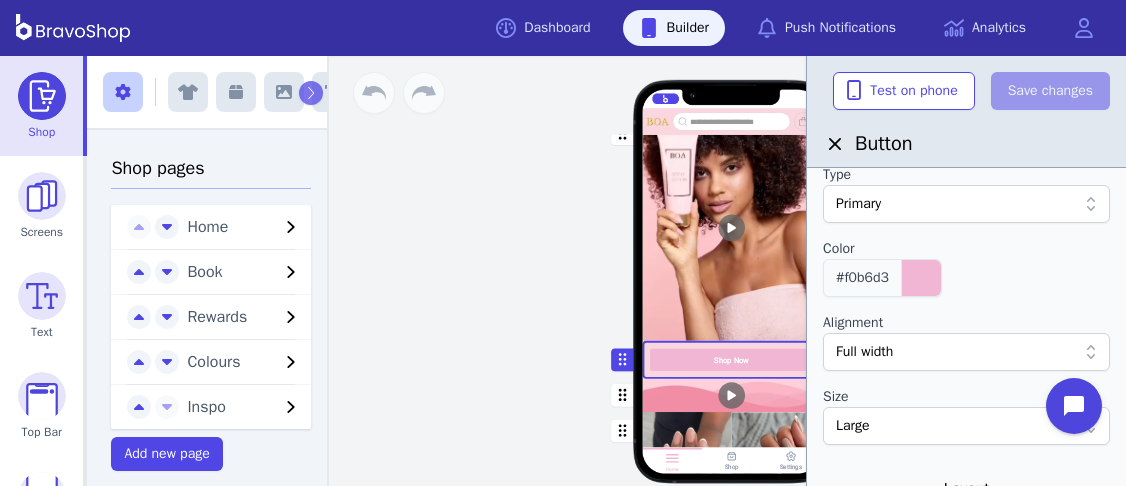 click on "#f0b6d3" at bounding box center (862, 278) 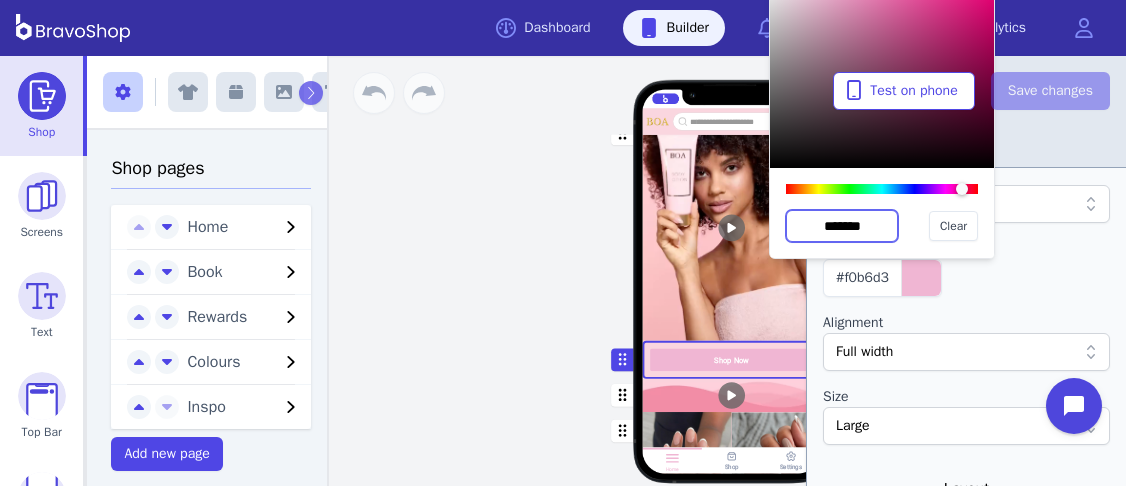 click on "*******" at bounding box center [842, 226] 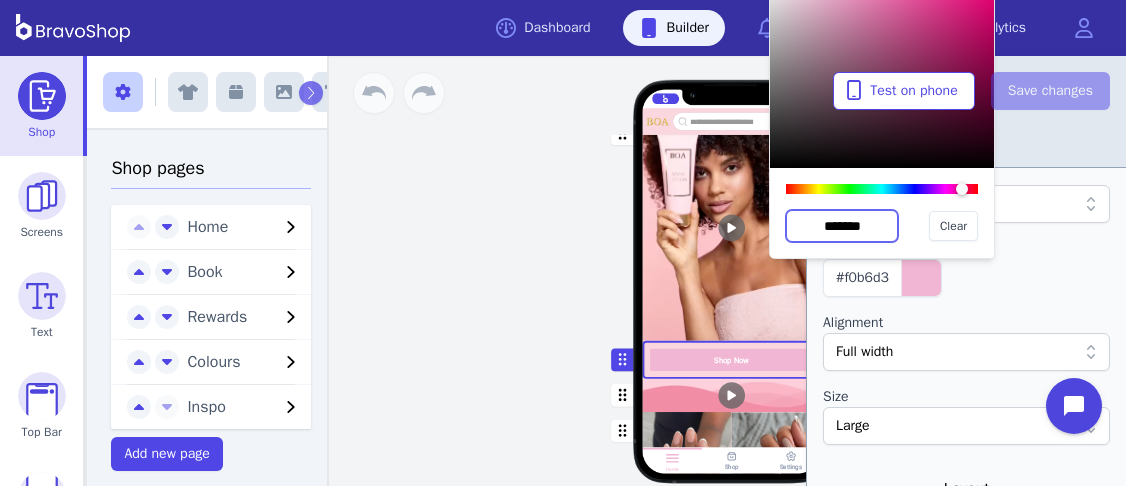 drag, startPoint x: 876, startPoint y: 226, endPoint x: 767, endPoint y: 222, distance: 109.07337 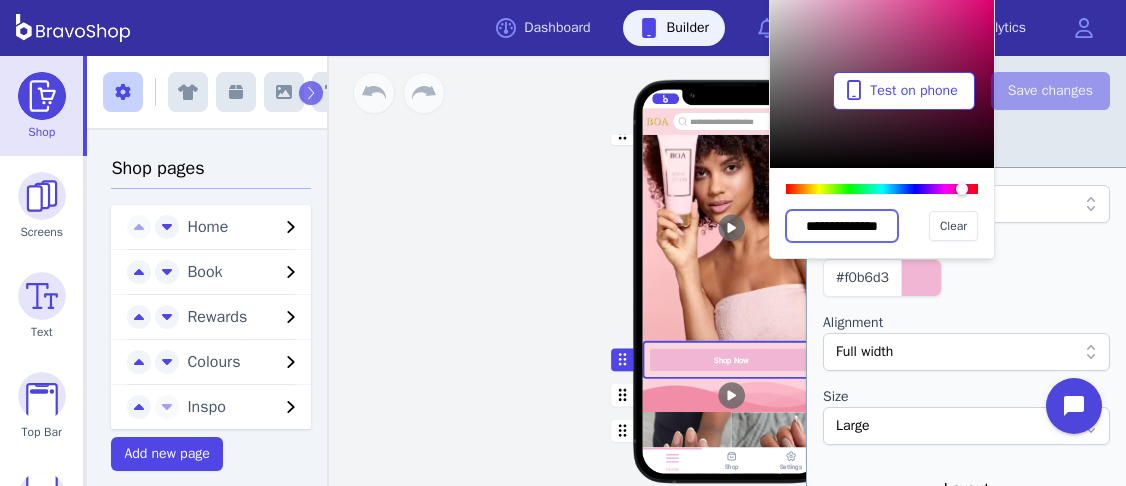 scroll, scrollTop: 0, scrollLeft: 20, axis: horizontal 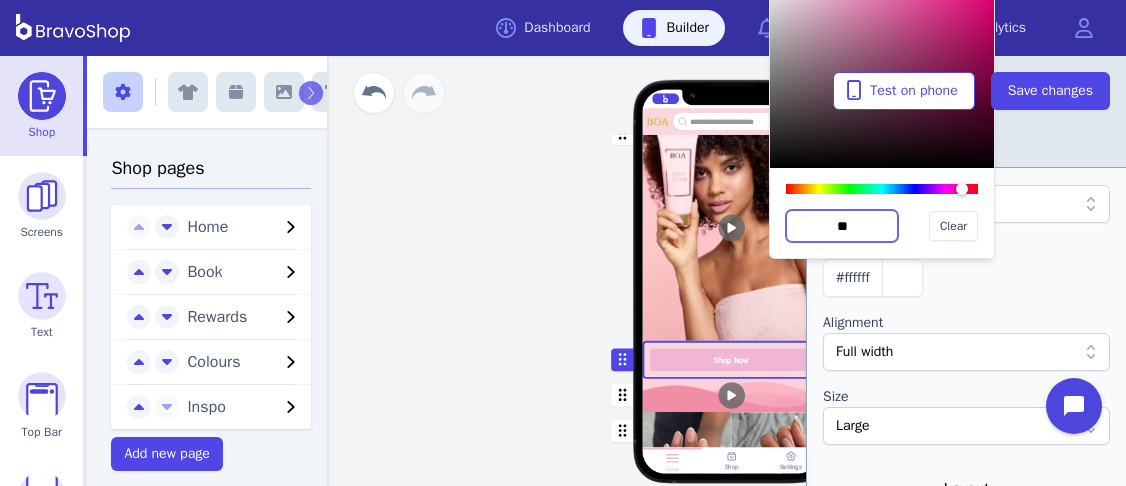 type on "*" 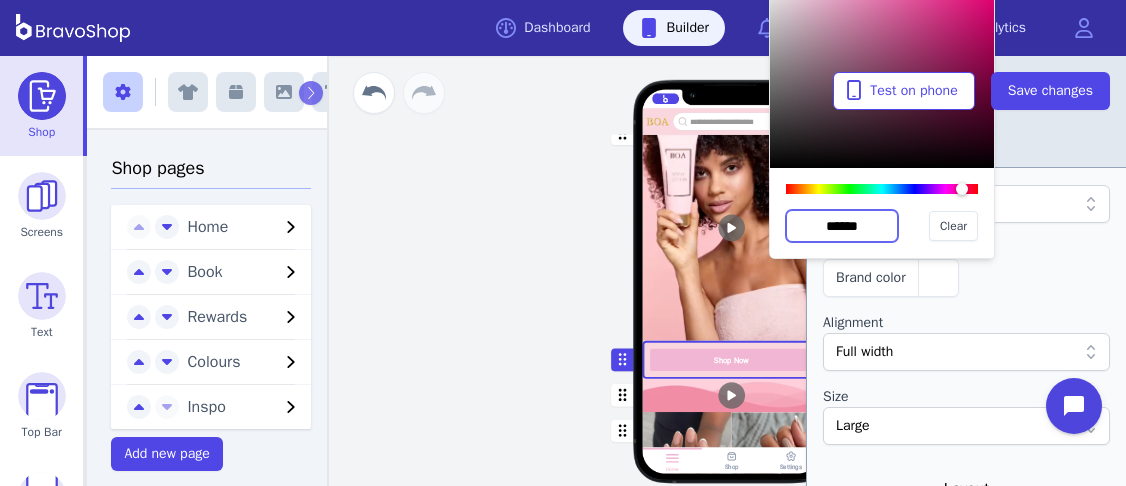drag, startPoint x: 813, startPoint y: 221, endPoint x: 877, endPoint y: 226, distance: 64.195015 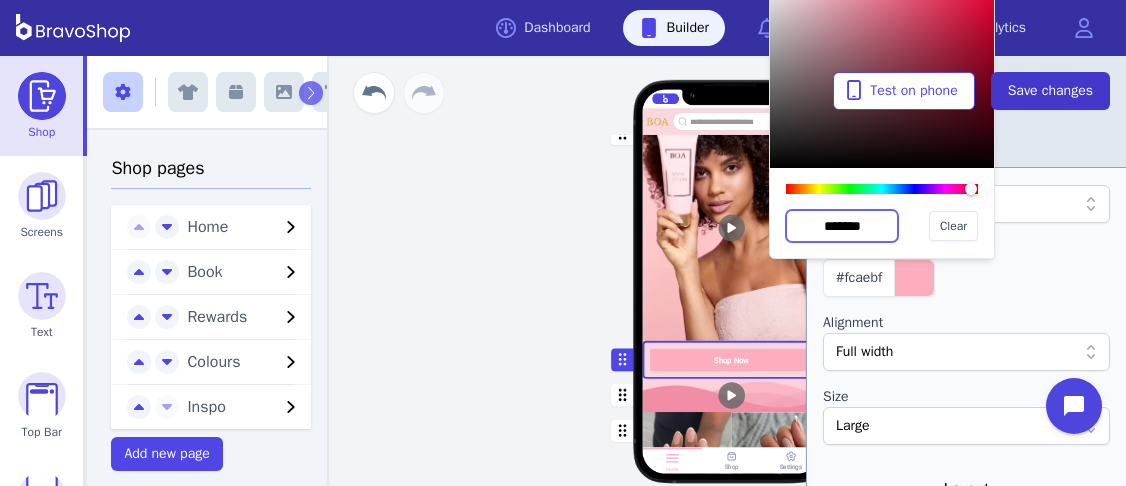 type on "*******" 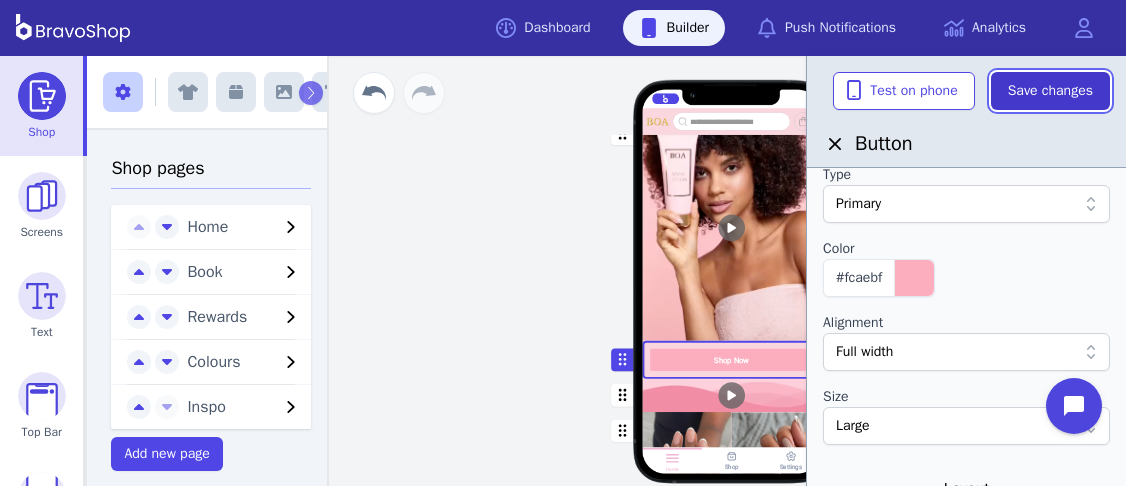 click on "Save changes" at bounding box center [1050, 91] 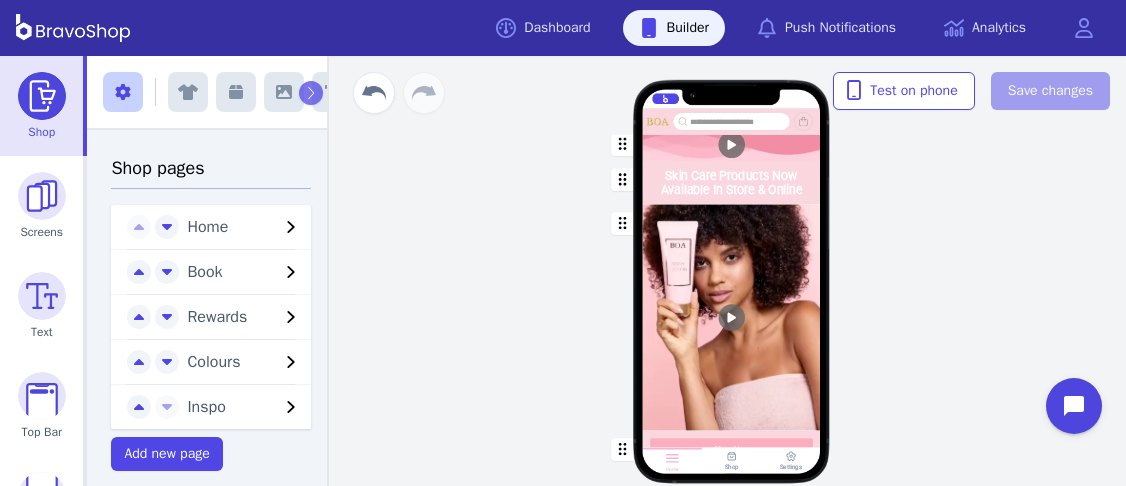 scroll, scrollTop: 745, scrollLeft: 0, axis: vertical 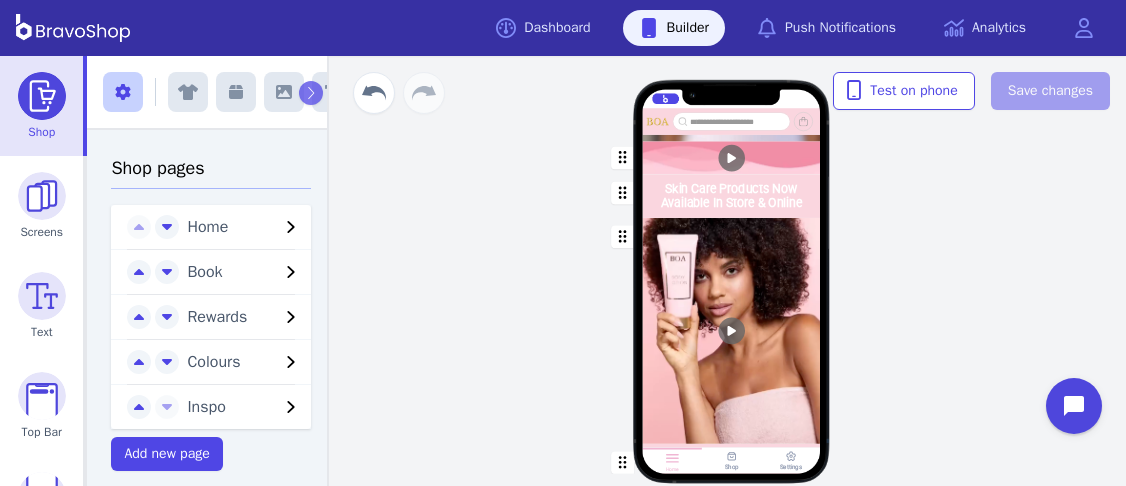 click at bounding box center [732, 196] 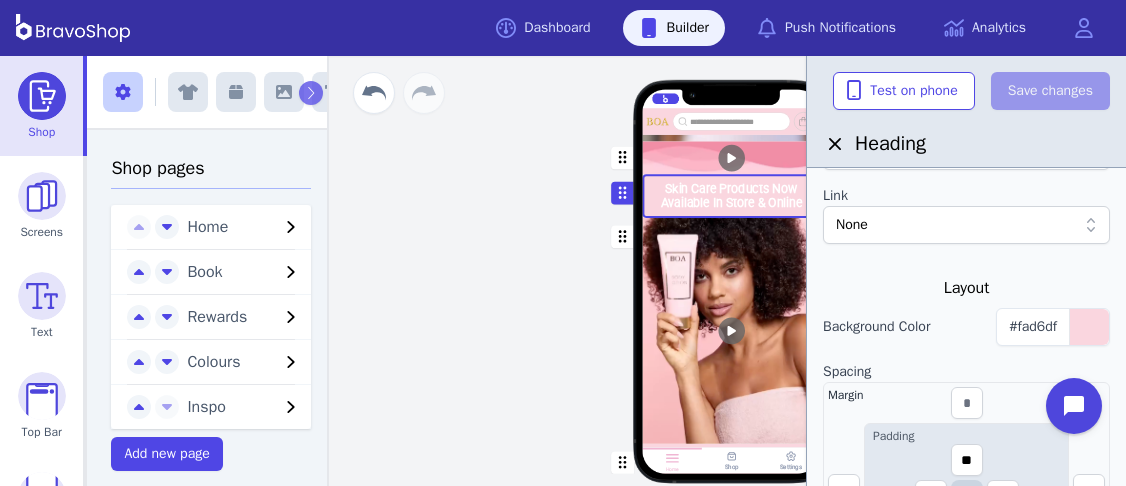 scroll, scrollTop: 351, scrollLeft: 0, axis: vertical 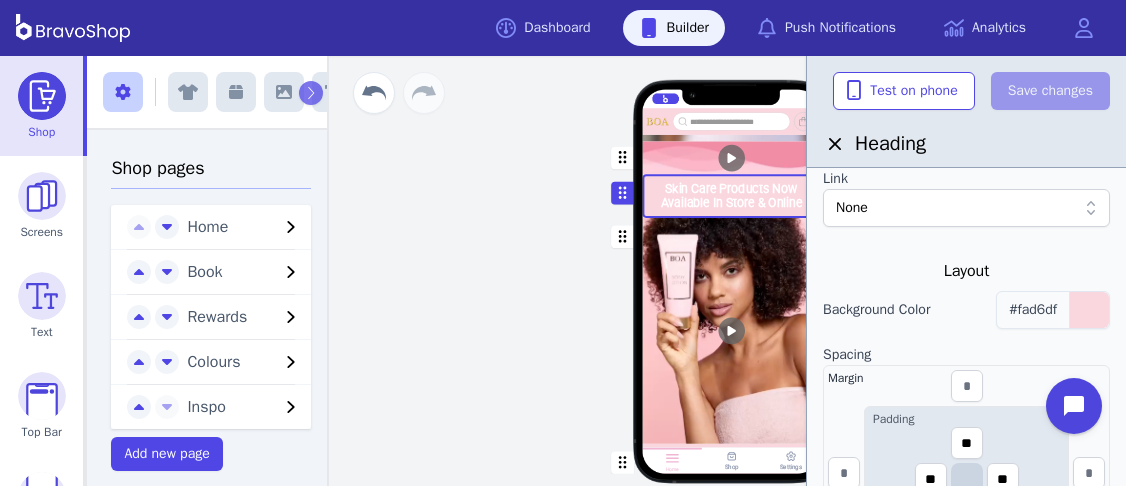 click at bounding box center [1089, 310] 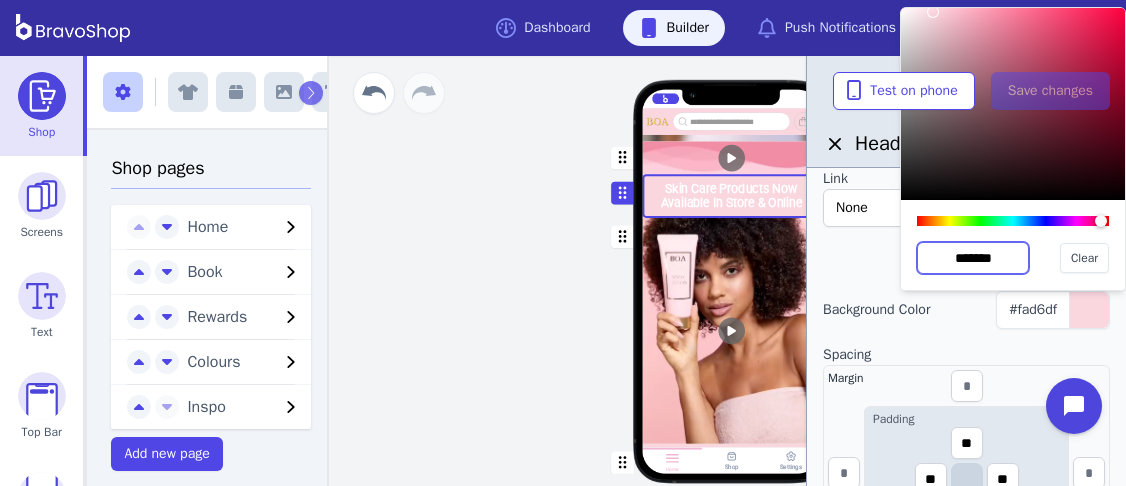 click on "*******" at bounding box center [973, 258] 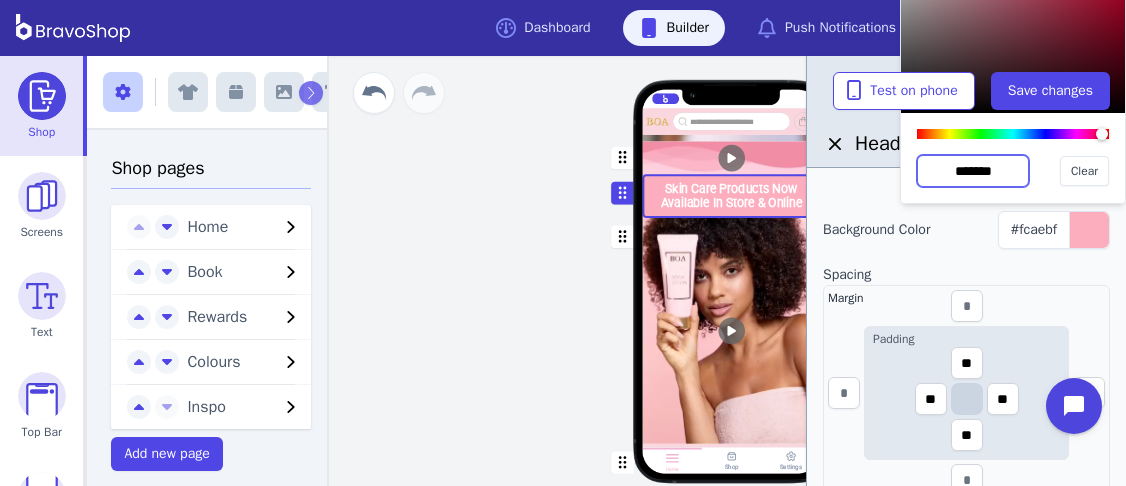 scroll, scrollTop: 442, scrollLeft: 0, axis: vertical 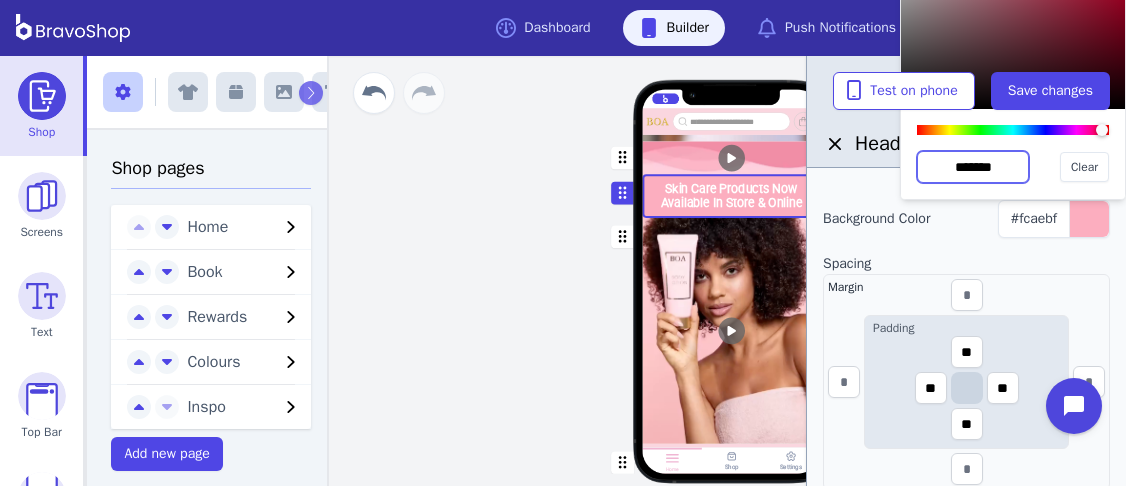 type on "*******" 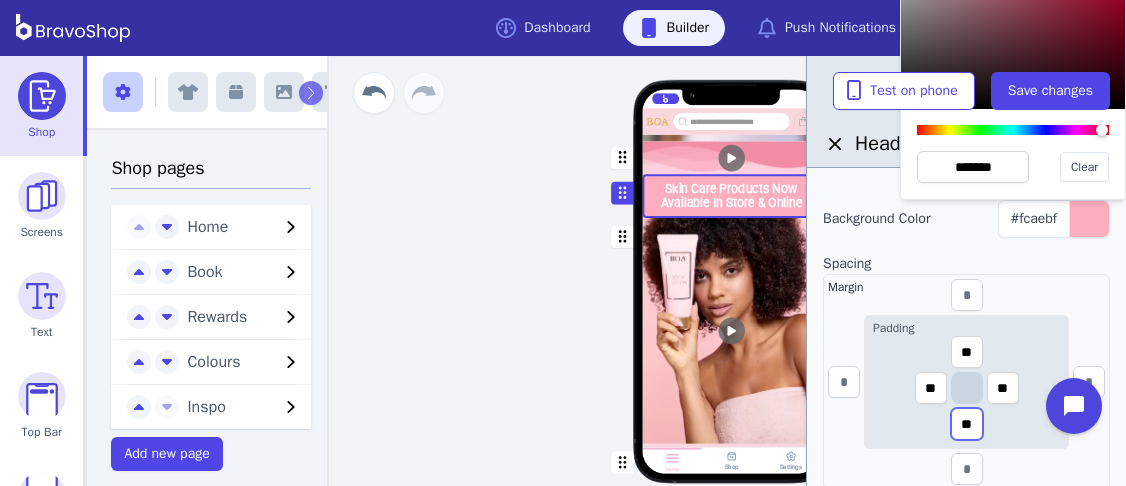 click on "**" at bounding box center [967, 424] 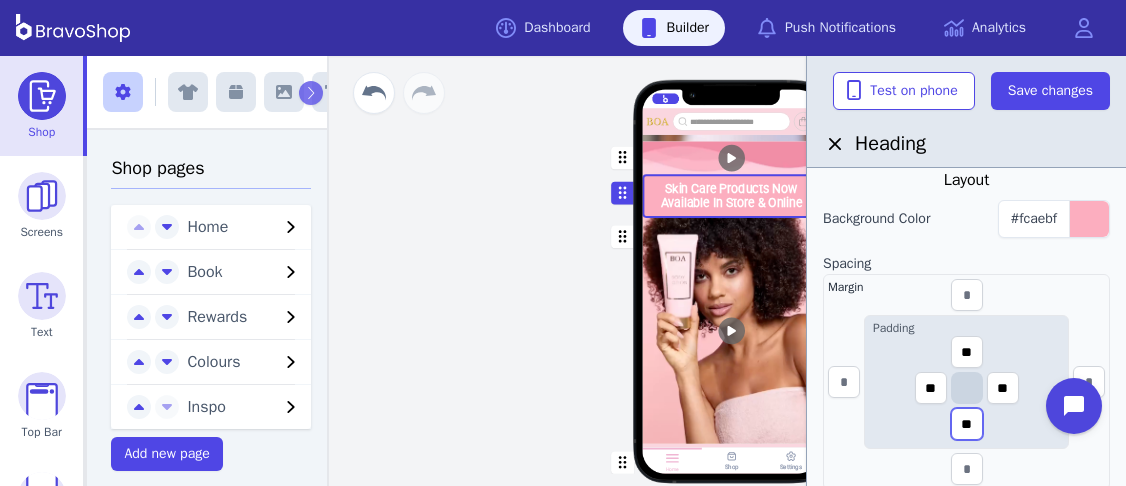 drag, startPoint x: 975, startPoint y: 421, endPoint x: 956, endPoint y: 419, distance: 19.104973 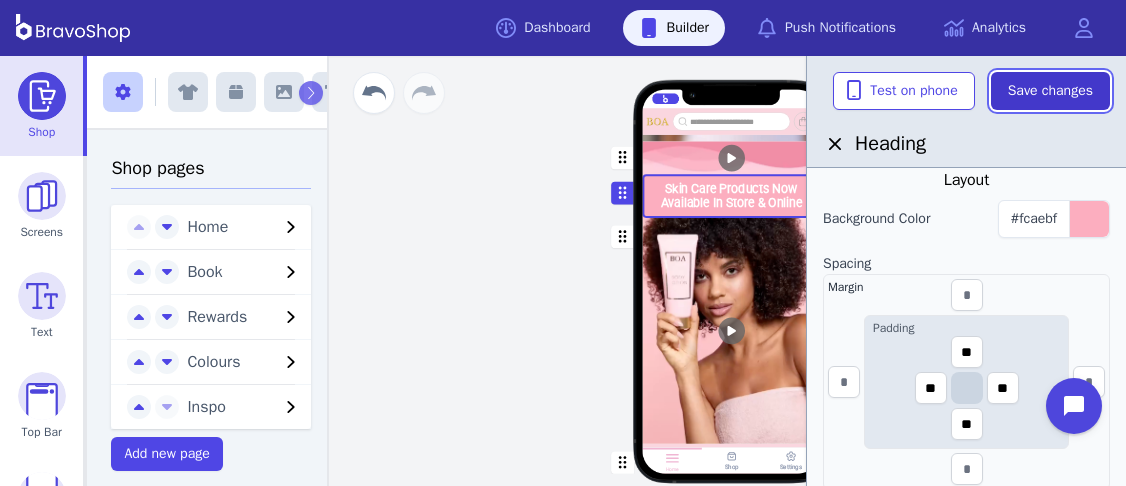 click on "Save changes" at bounding box center (1050, 91) 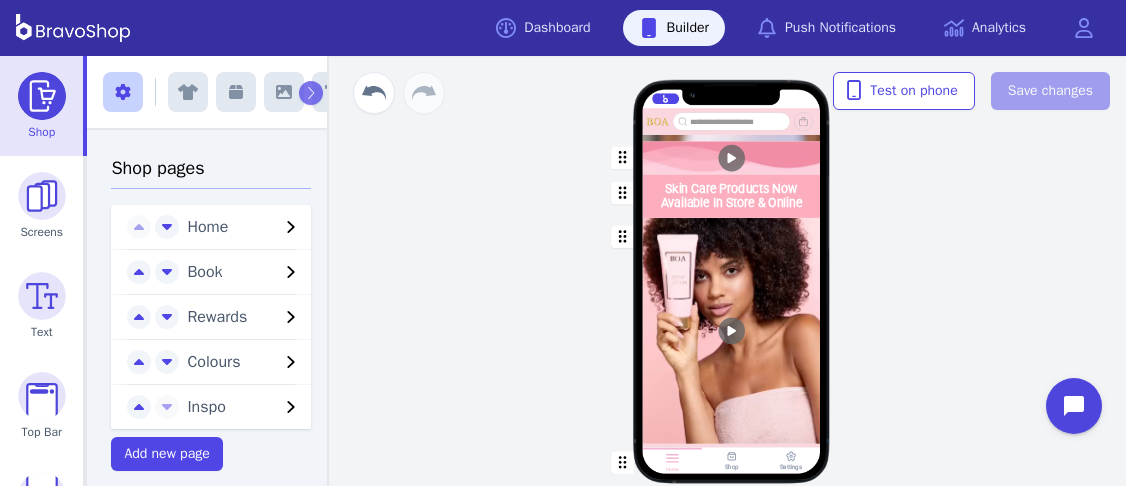 click at bounding box center [732, 196] 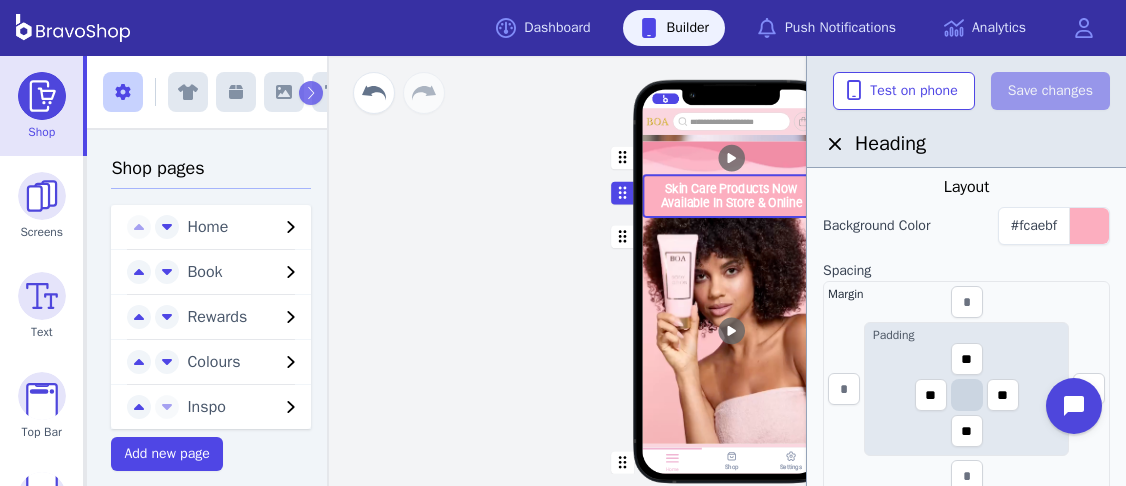 scroll, scrollTop: 437, scrollLeft: 0, axis: vertical 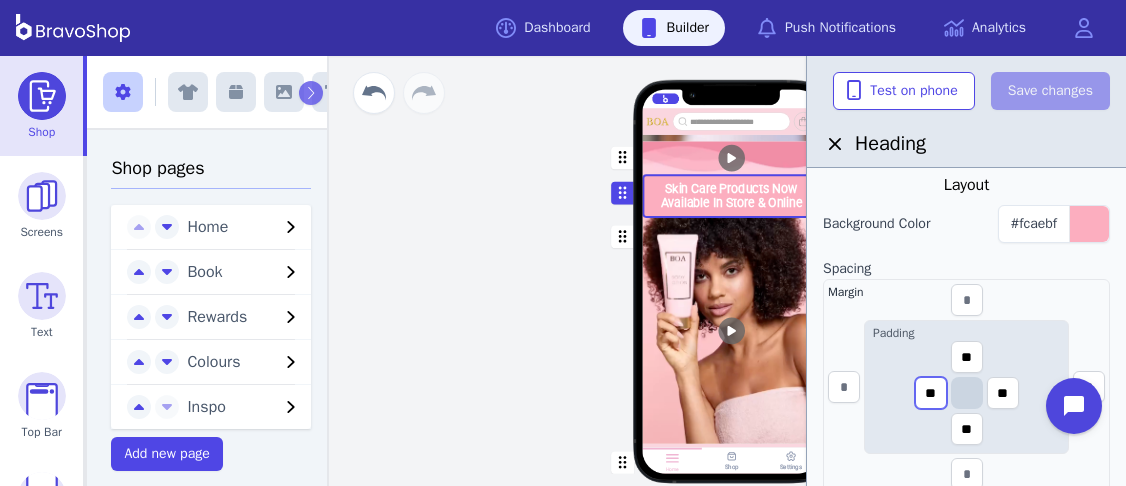 click on "**" at bounding box center [931, 393] 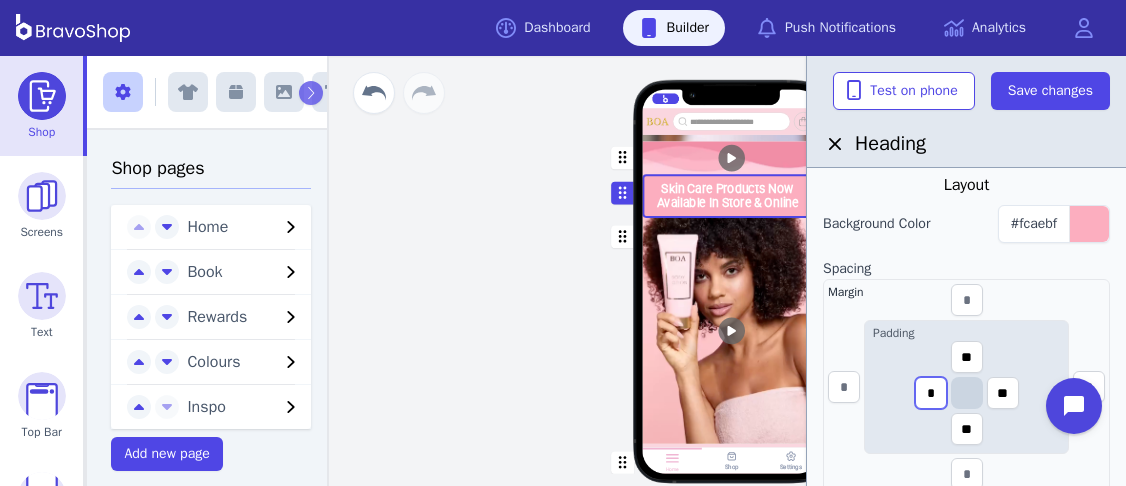 type on "**" 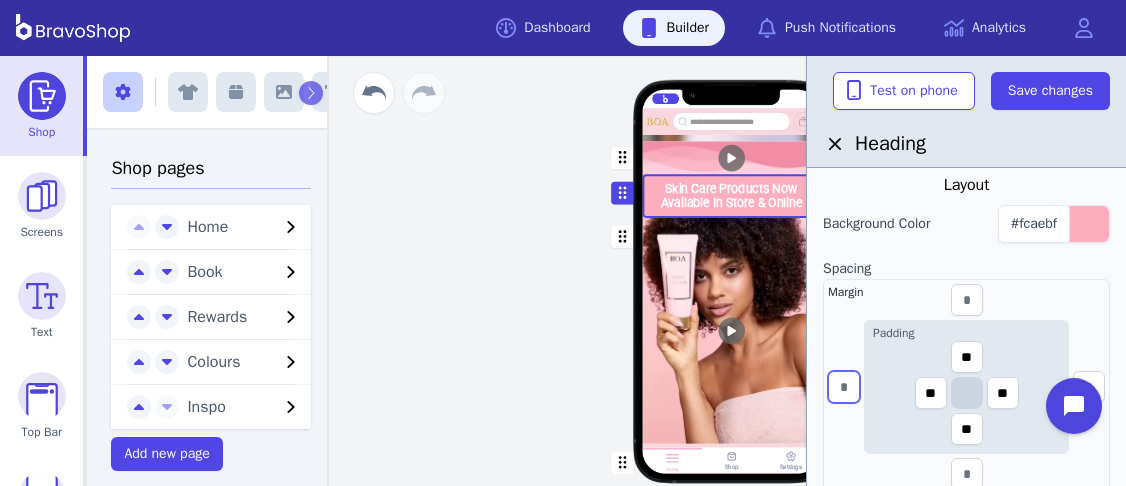 click at bounding box center (844, 387) 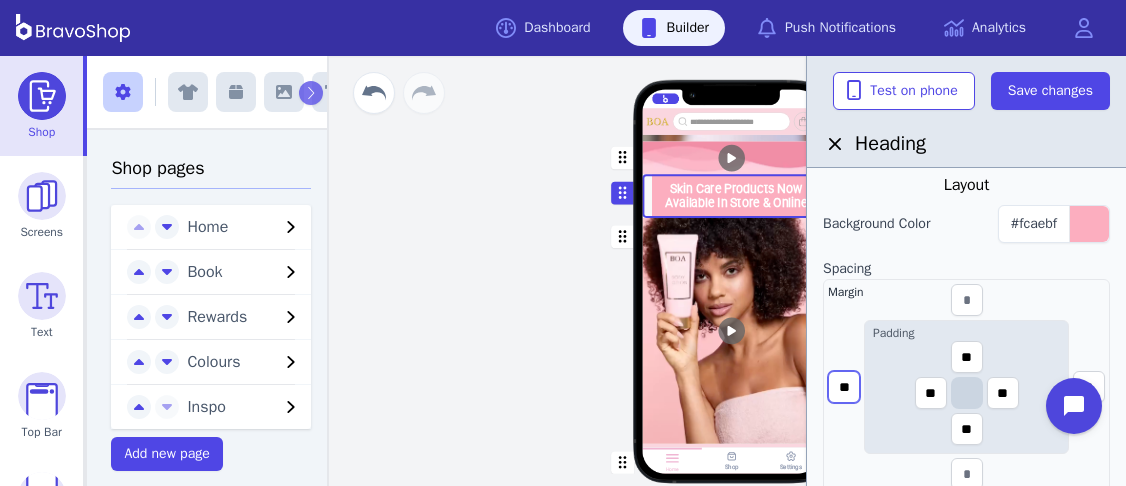 type on "*" 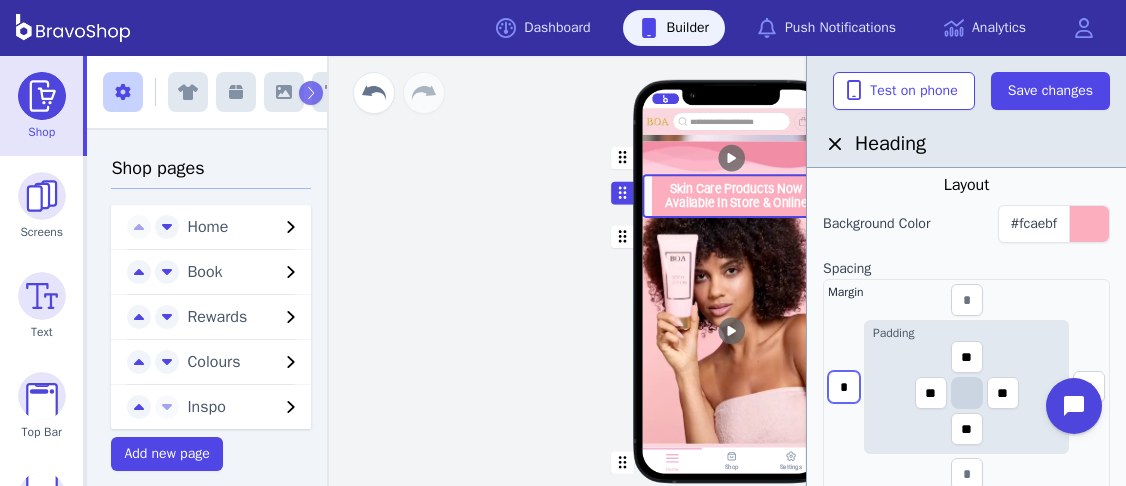 type 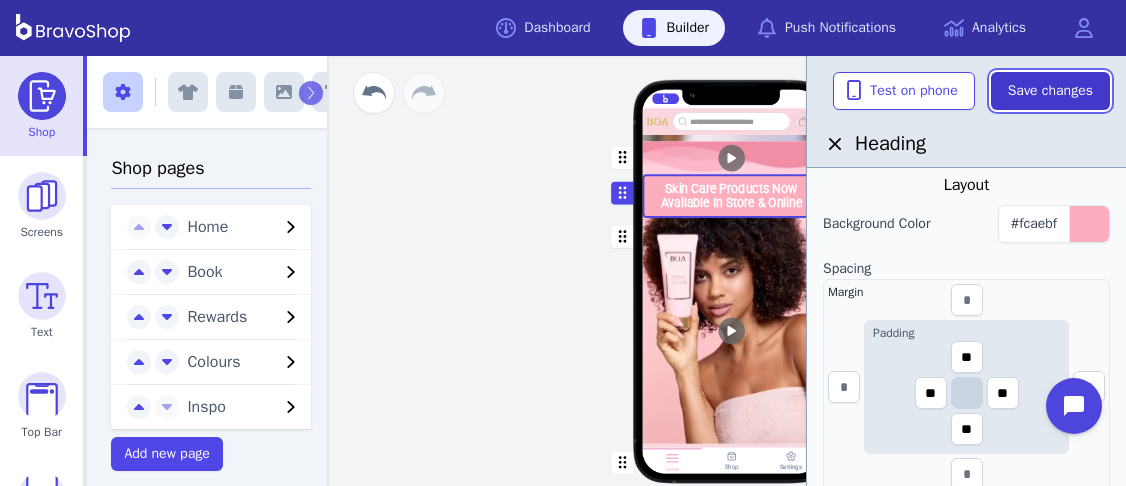 click on "Save changes" at bounding box center [1050, 91] 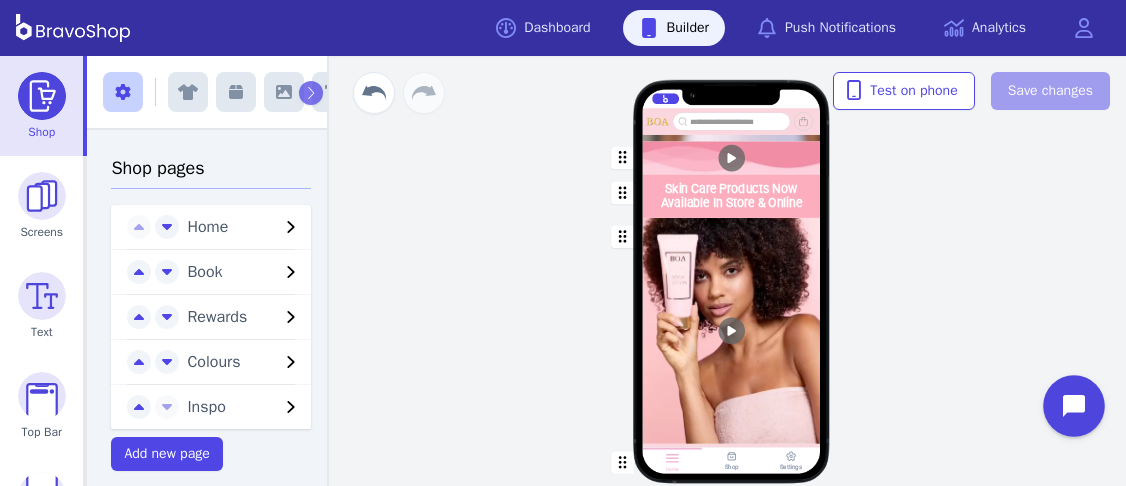 click 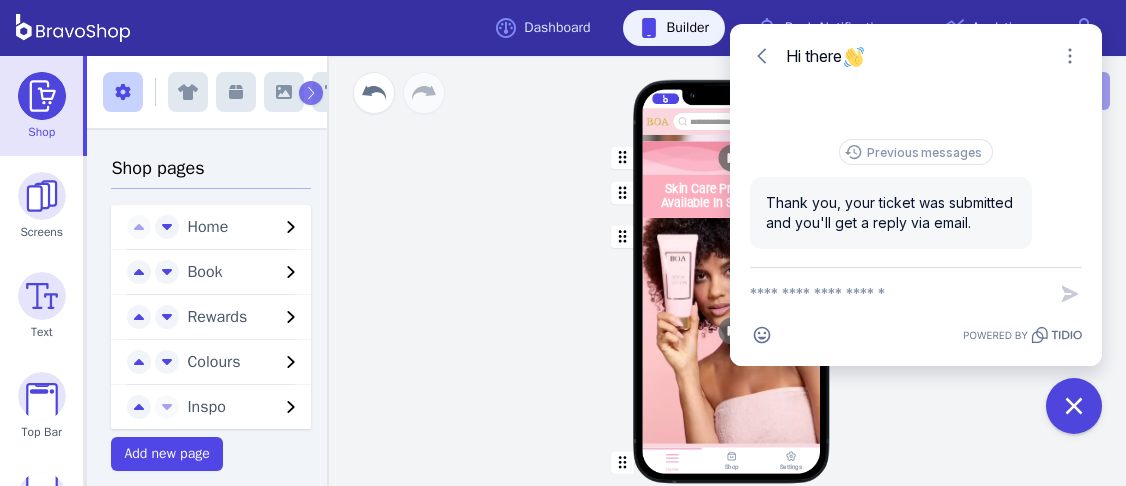 click at bounding box center [898, 294] 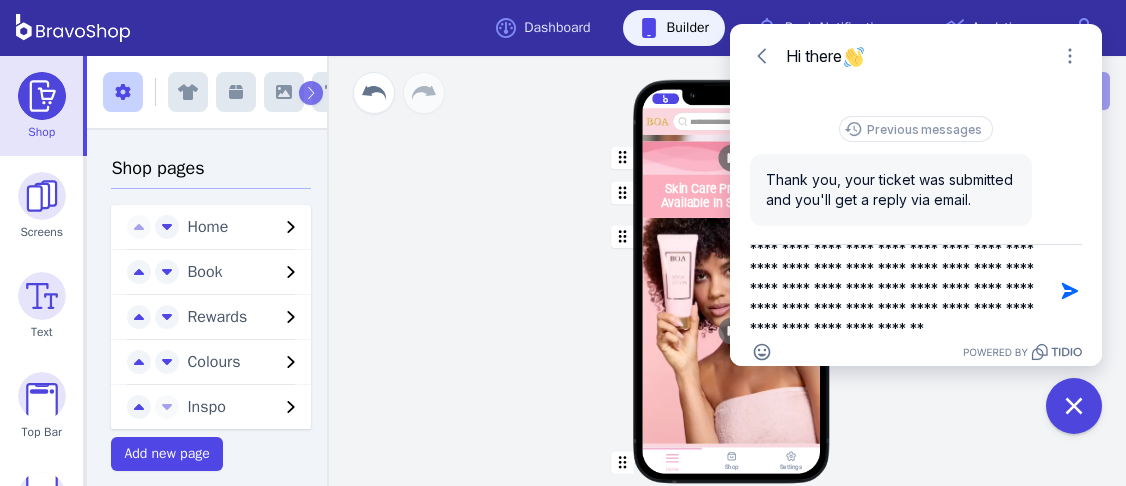 scroll, scrollTop: 102, scrollLeft: 0, axis: vertical 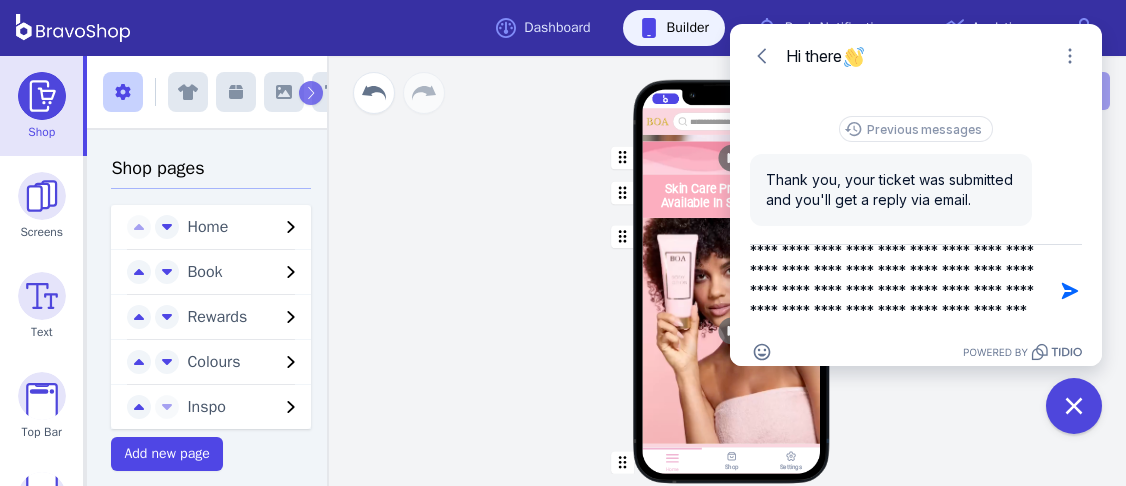 type on "**********" 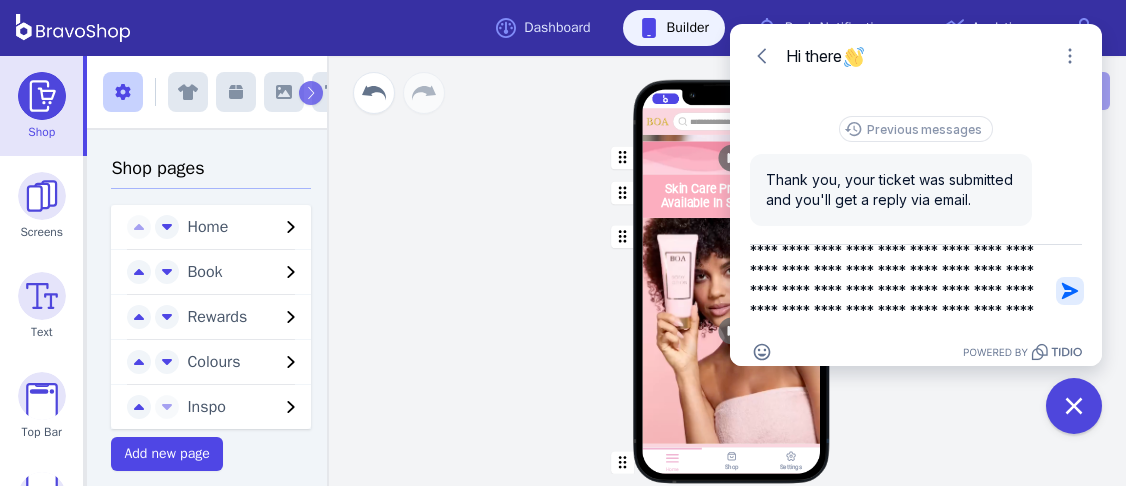 click 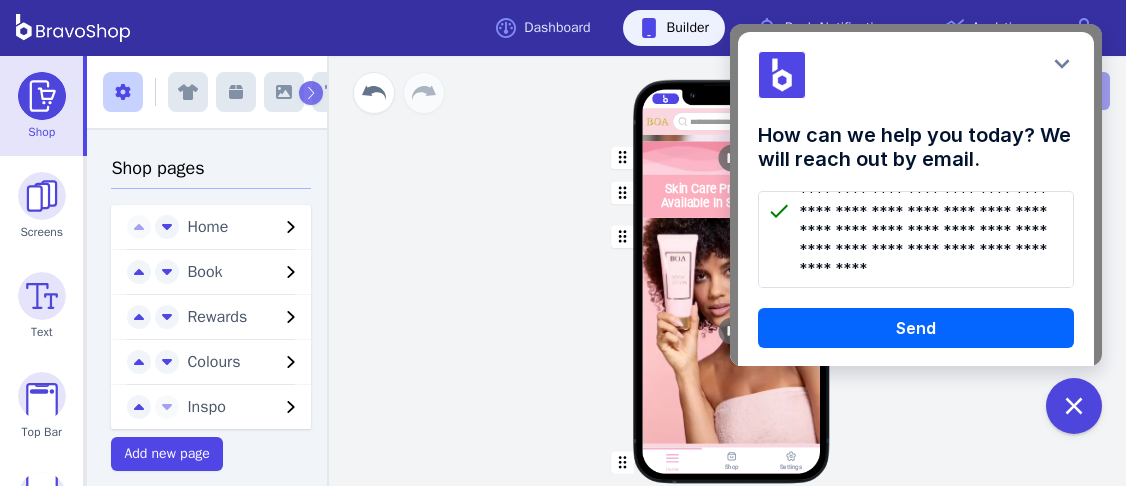 scroll, scrollTop: 133, scrollLeft: 0, axis: vertical 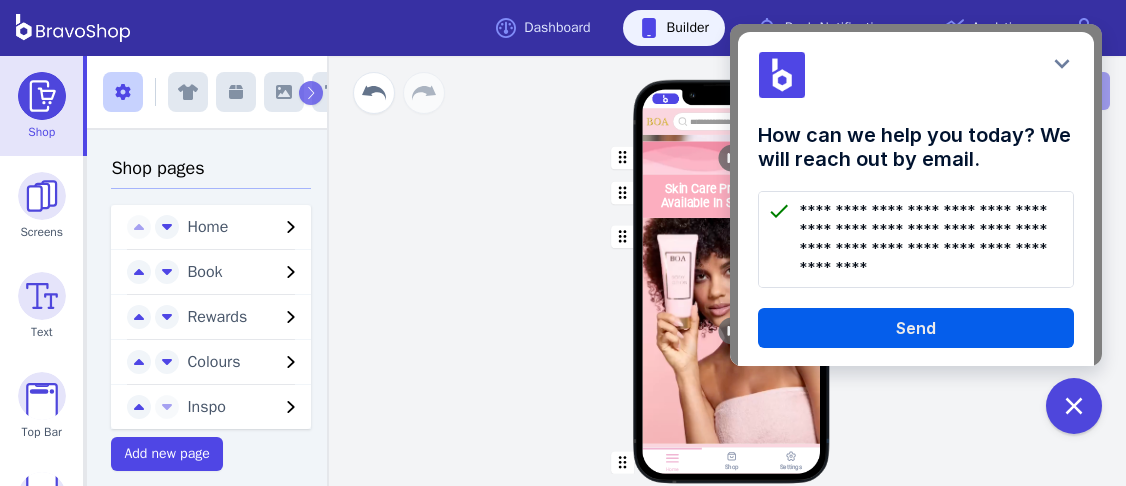 click on "Send" at bounding box center (916, 328) 